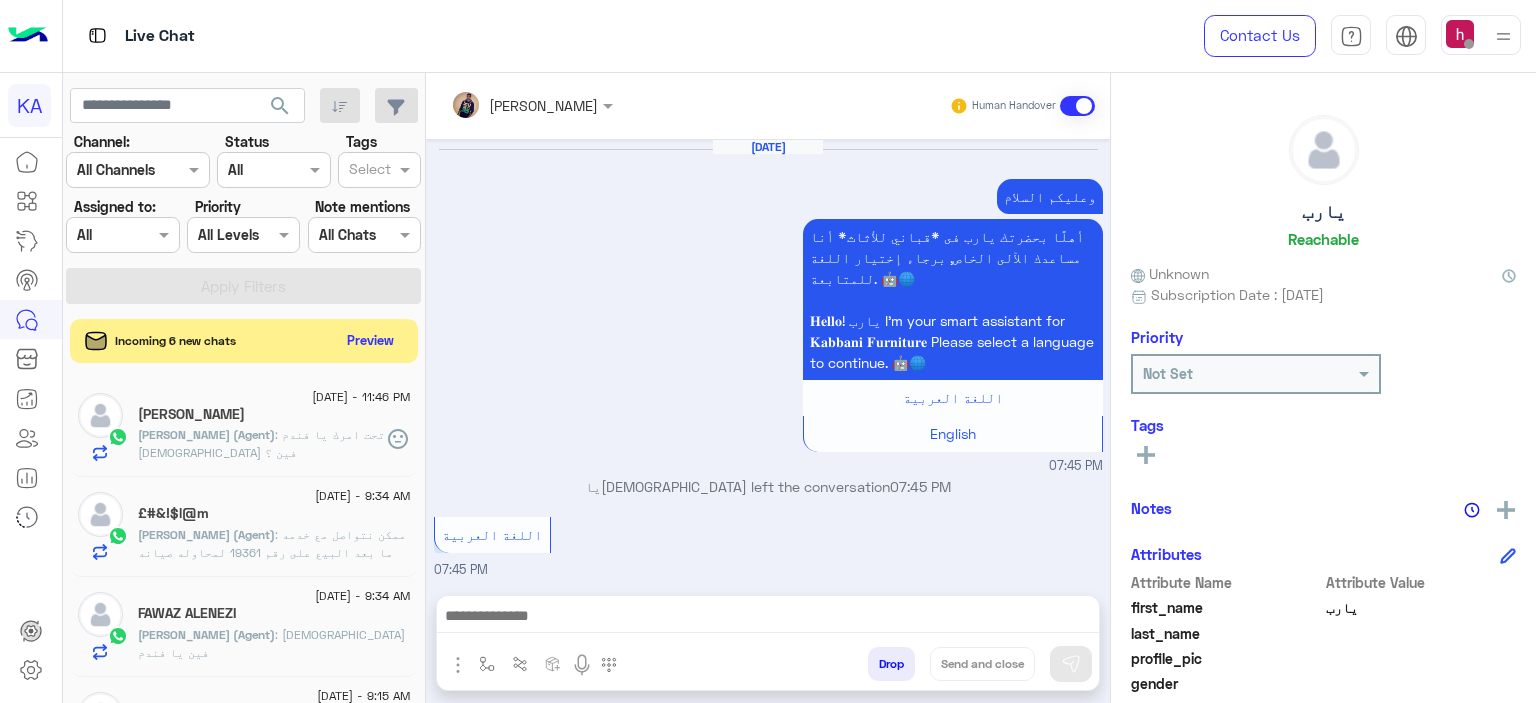 scroll, scrollTop: 0, scrollLeft: 0, axis: both 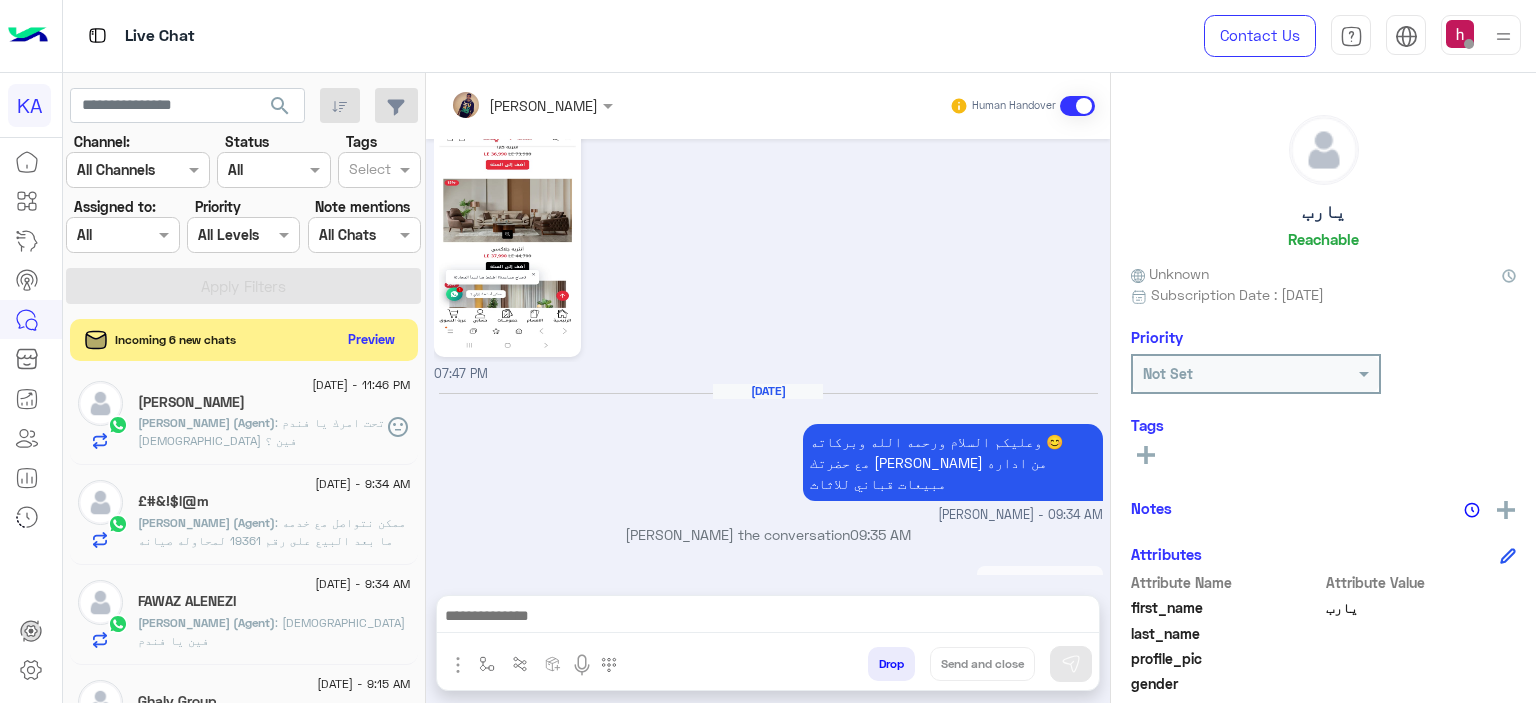 click on "Preview" 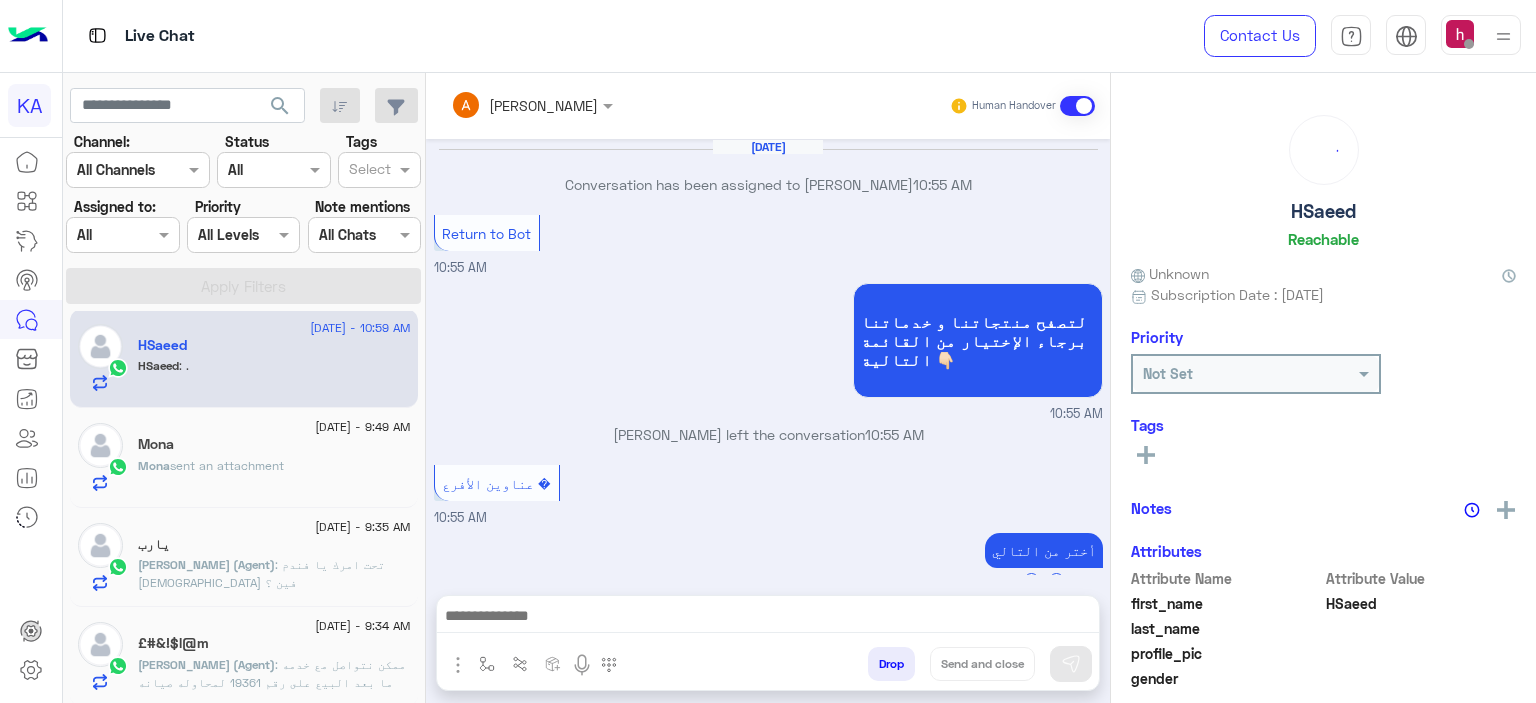scroll, scrollTop: 2616, scrollLeft: 0, axis: vertical 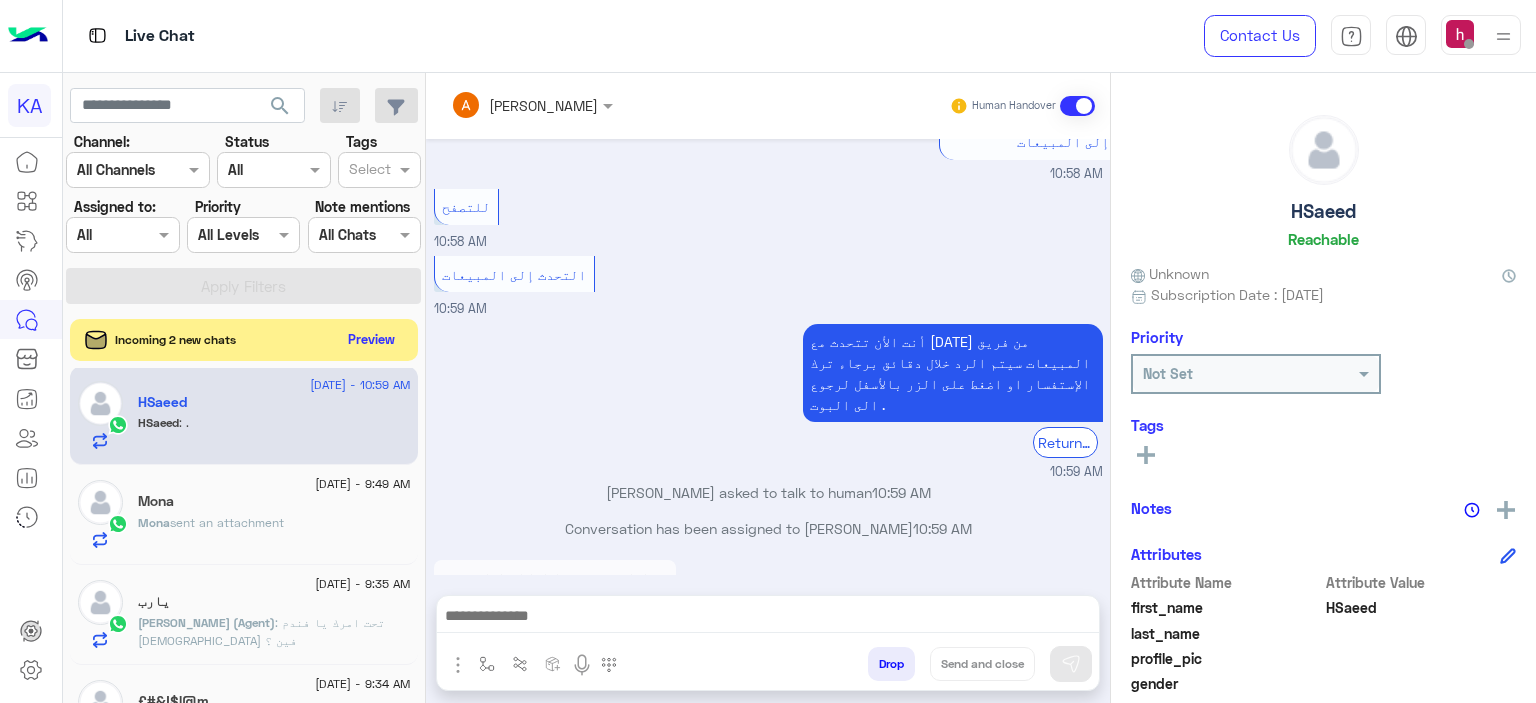 click on "Preview" 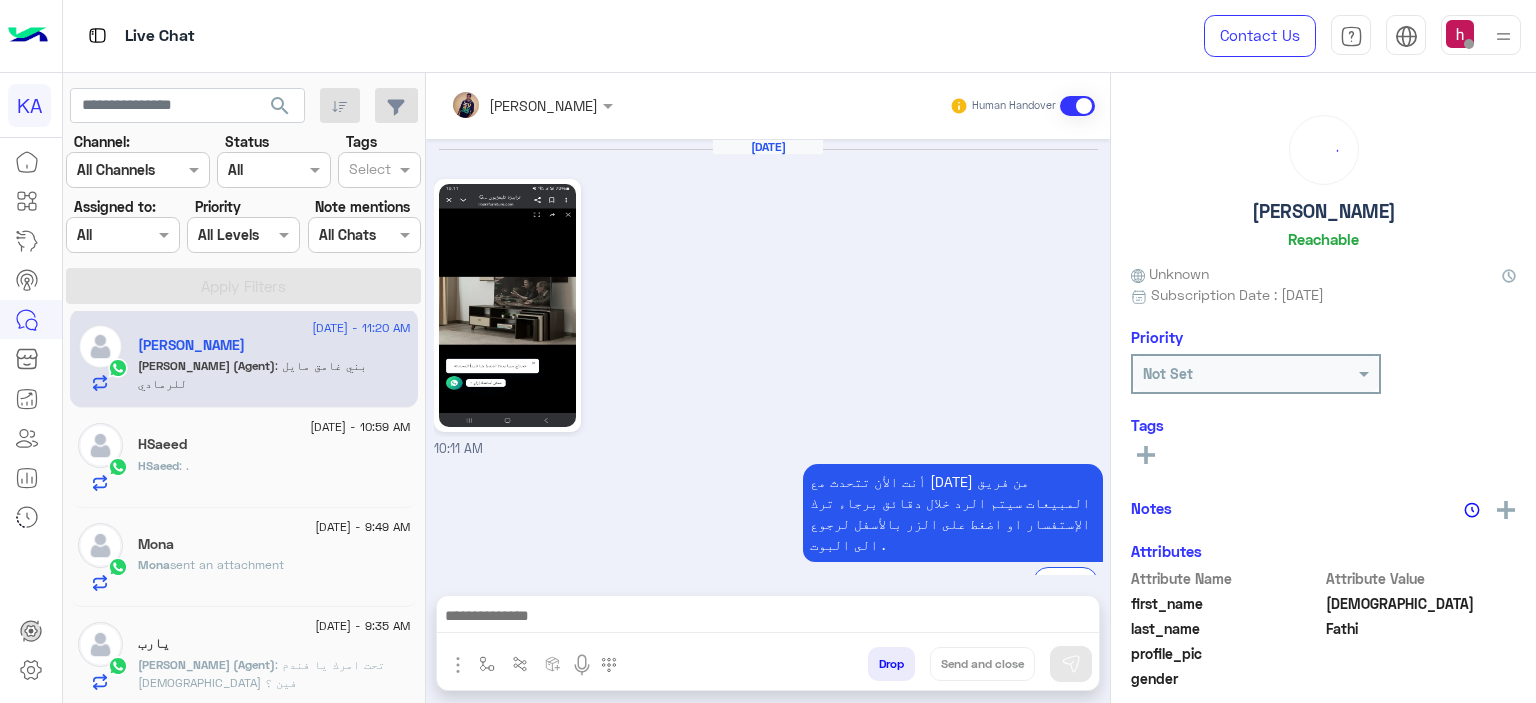 scroll, scrollTop: 264, scrollLeft: 0, axis: vertical 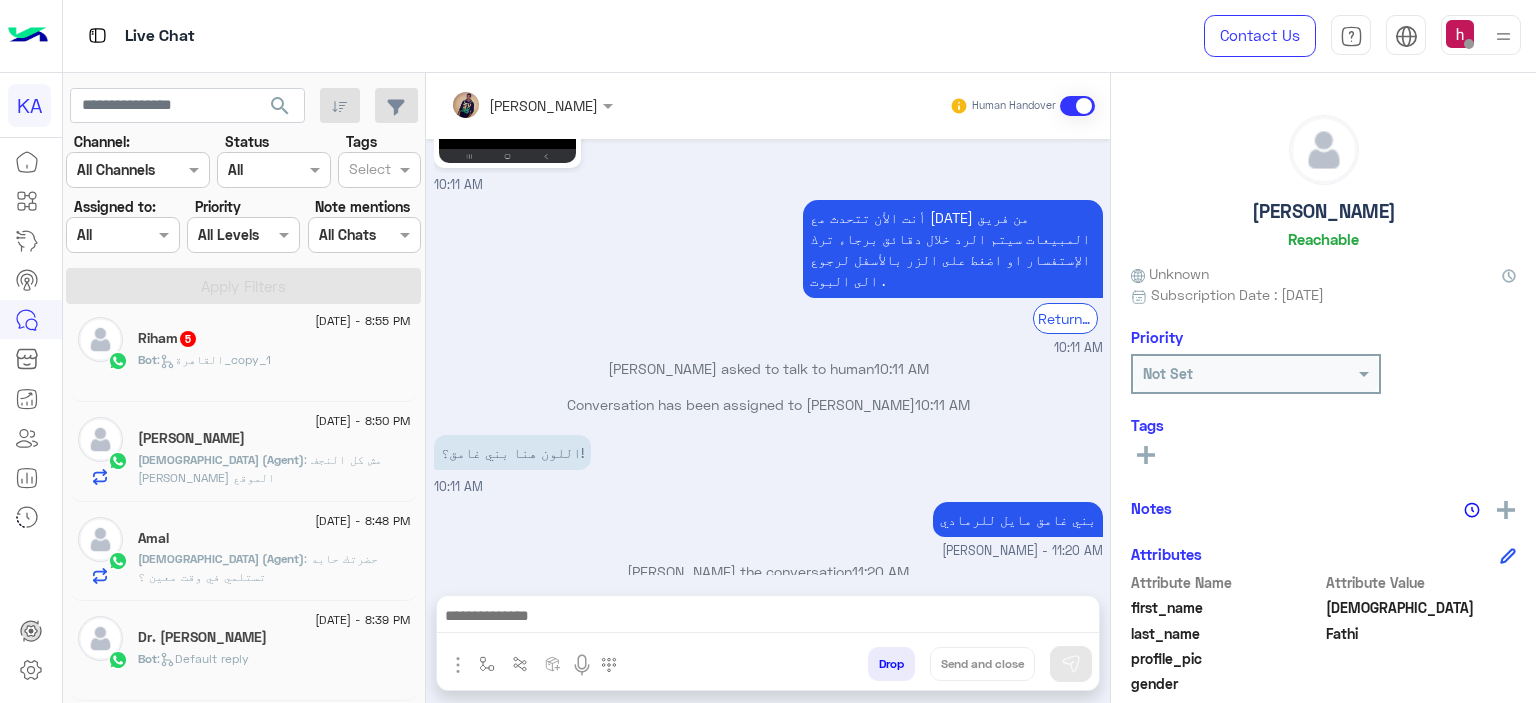 click on ":   القاهرة_copy_1" 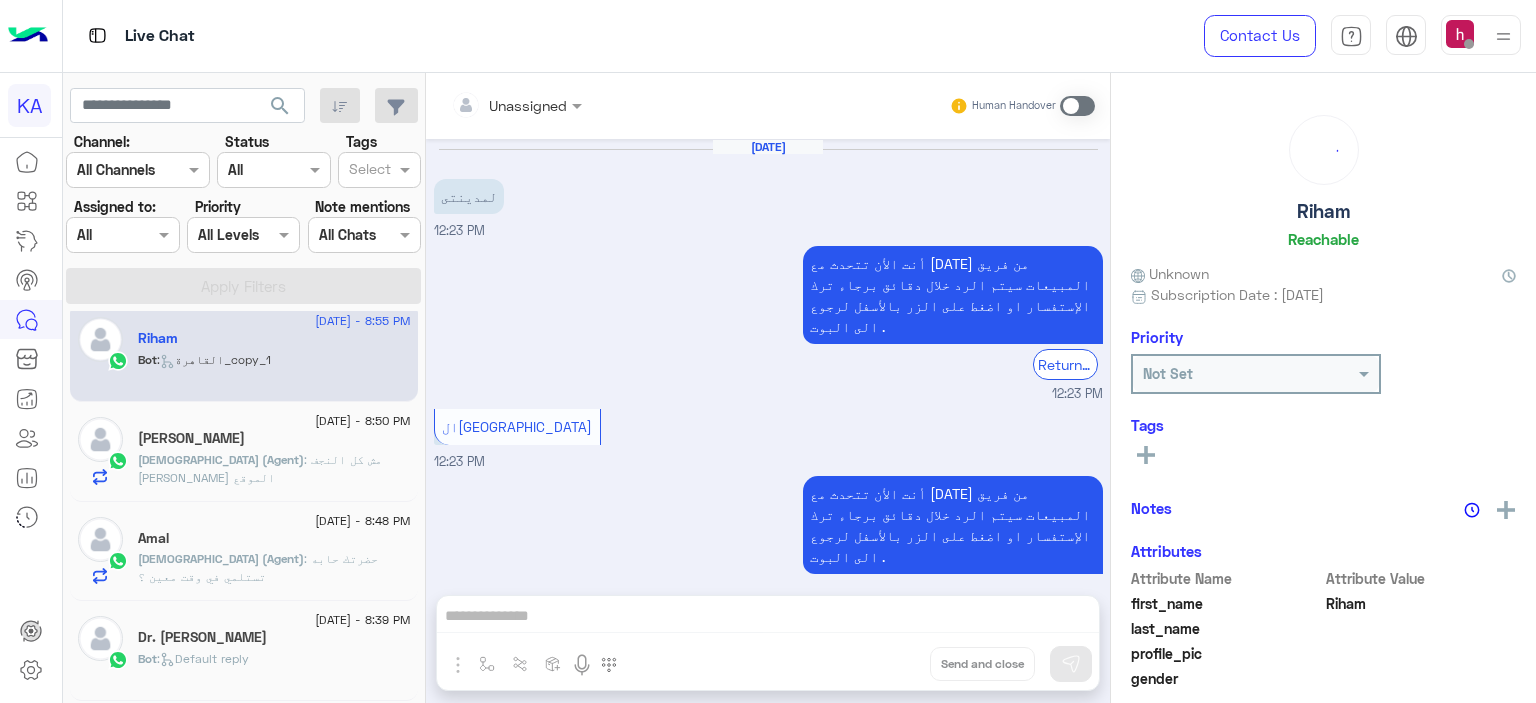 scroll, scrollTop: 2207, scrollLeft: 0, axis: vertical 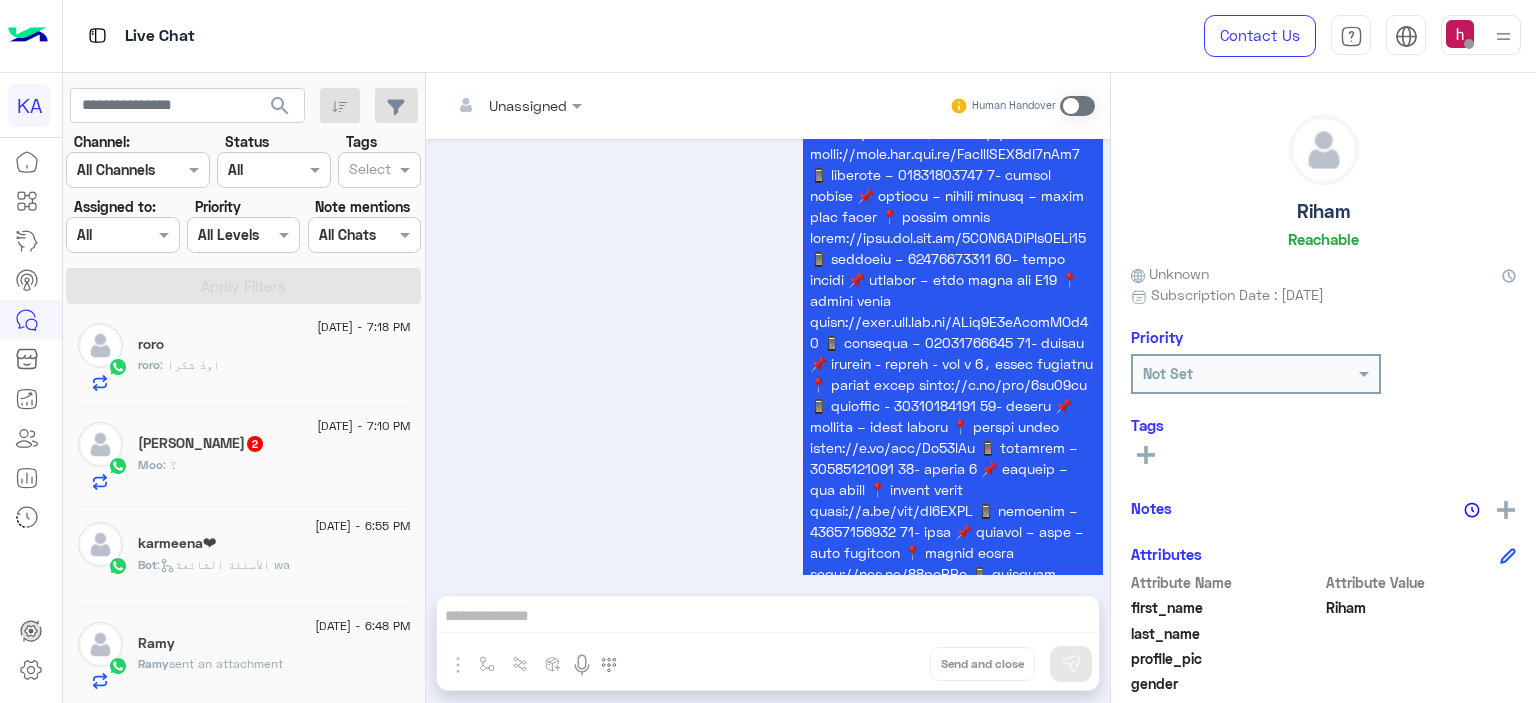 click on "Moo Elesily  2" 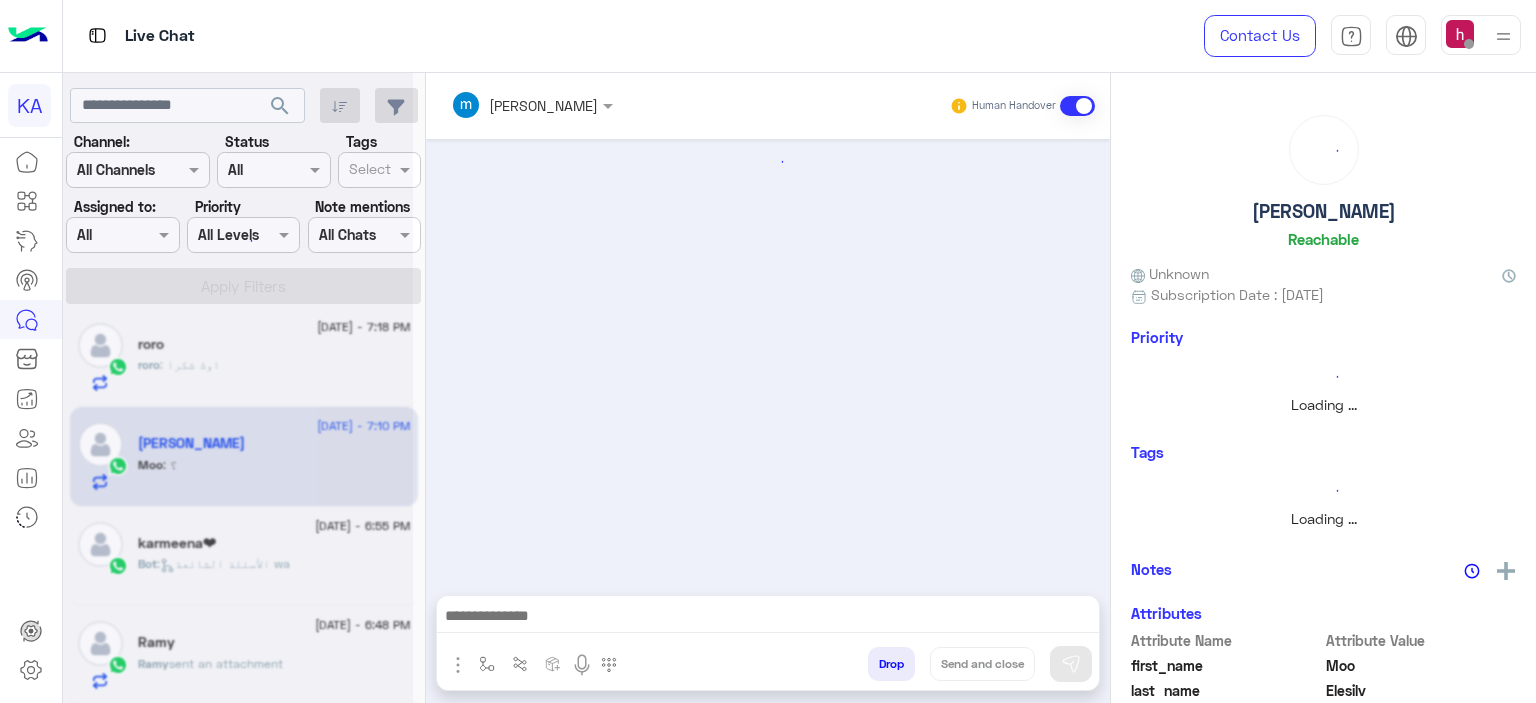 scroll, scrollTop: 3930, scrollLeft: 0, axis: vertical 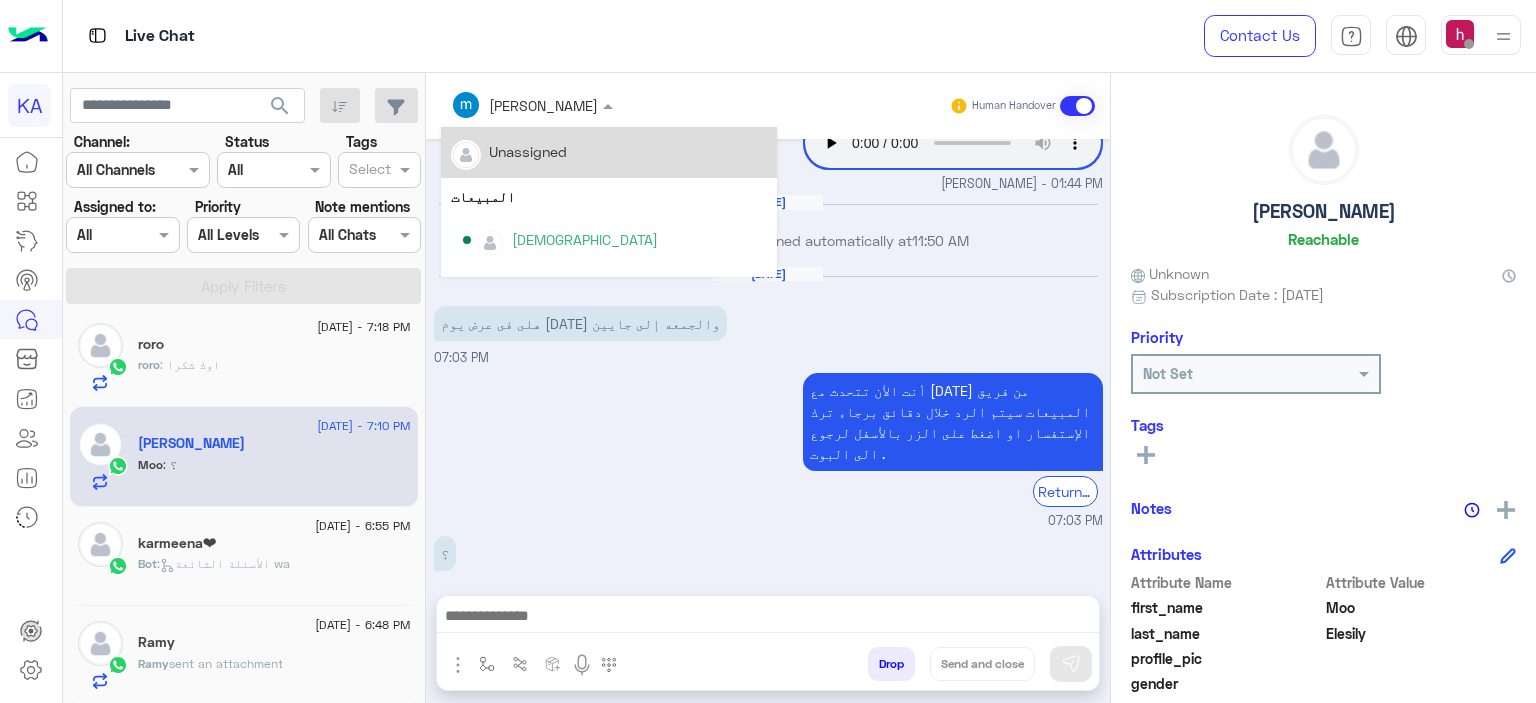 click at bounding box center (610, 105) 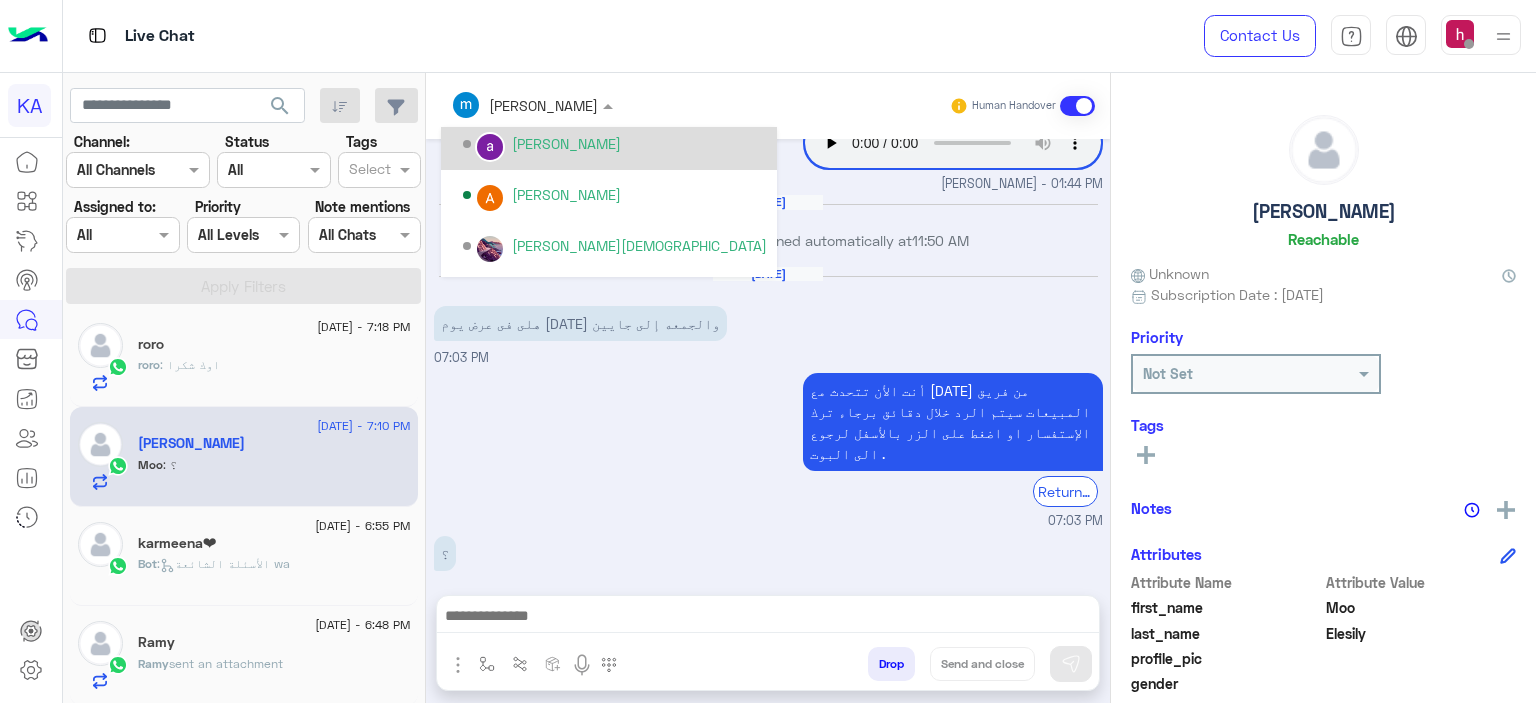 scroll, scrollTop: 400, scrollLeft: 0, axis: vertical 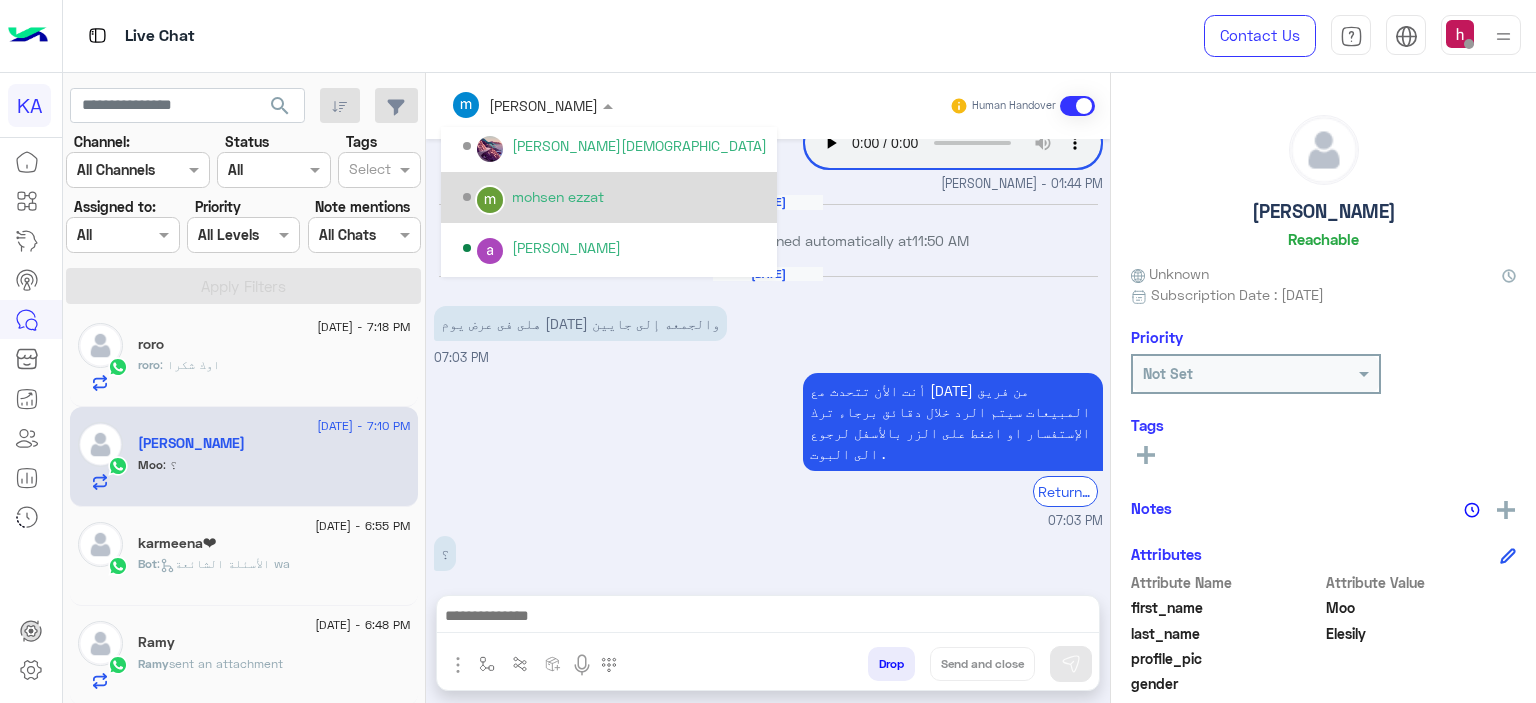 click on "mohsen ezzat" at bounding box center (615, 197) 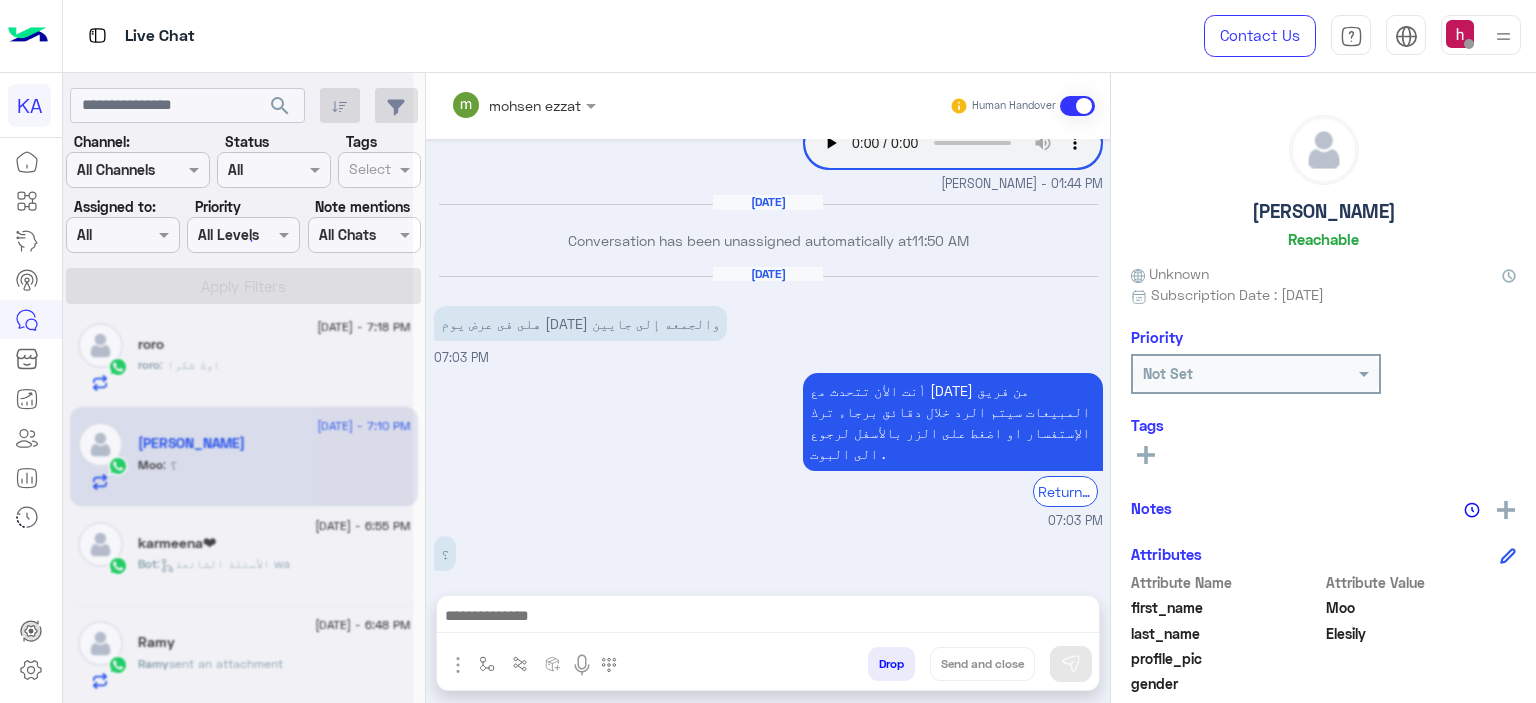 scroll, scrollTop: 4001, scrollLeft: 0, axis: vertical 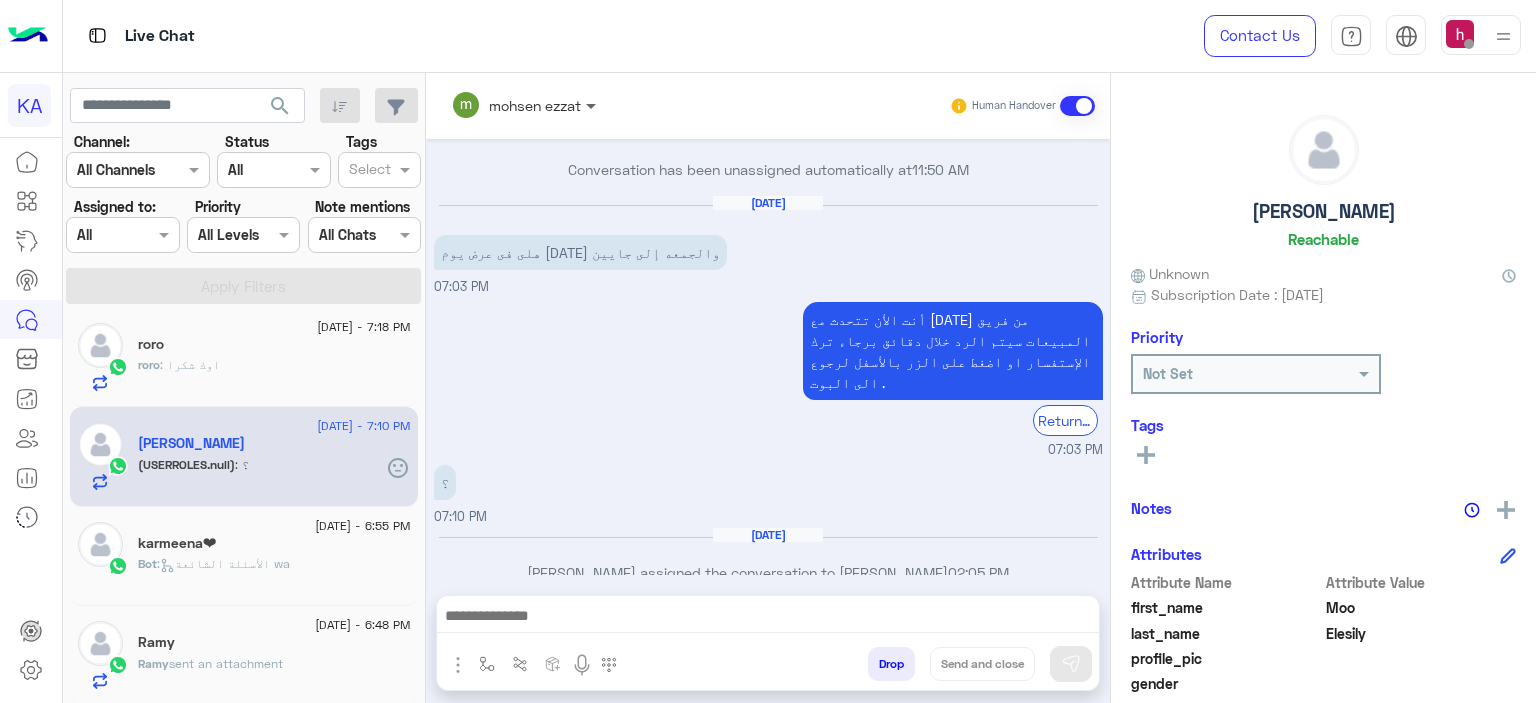 click at bounding box center [593, 105] 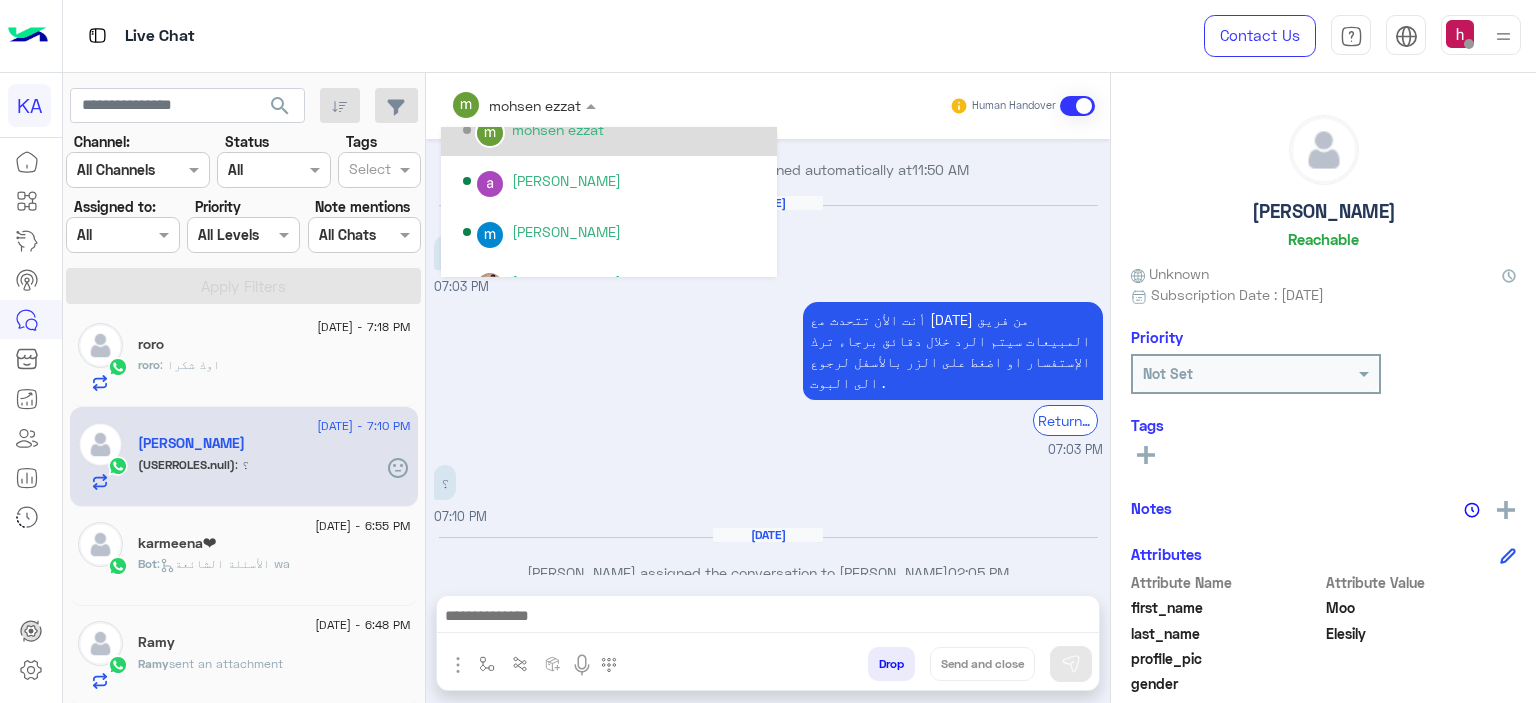 scroll, scrollTop: 500, scrollLeft: 0, axis: vertical 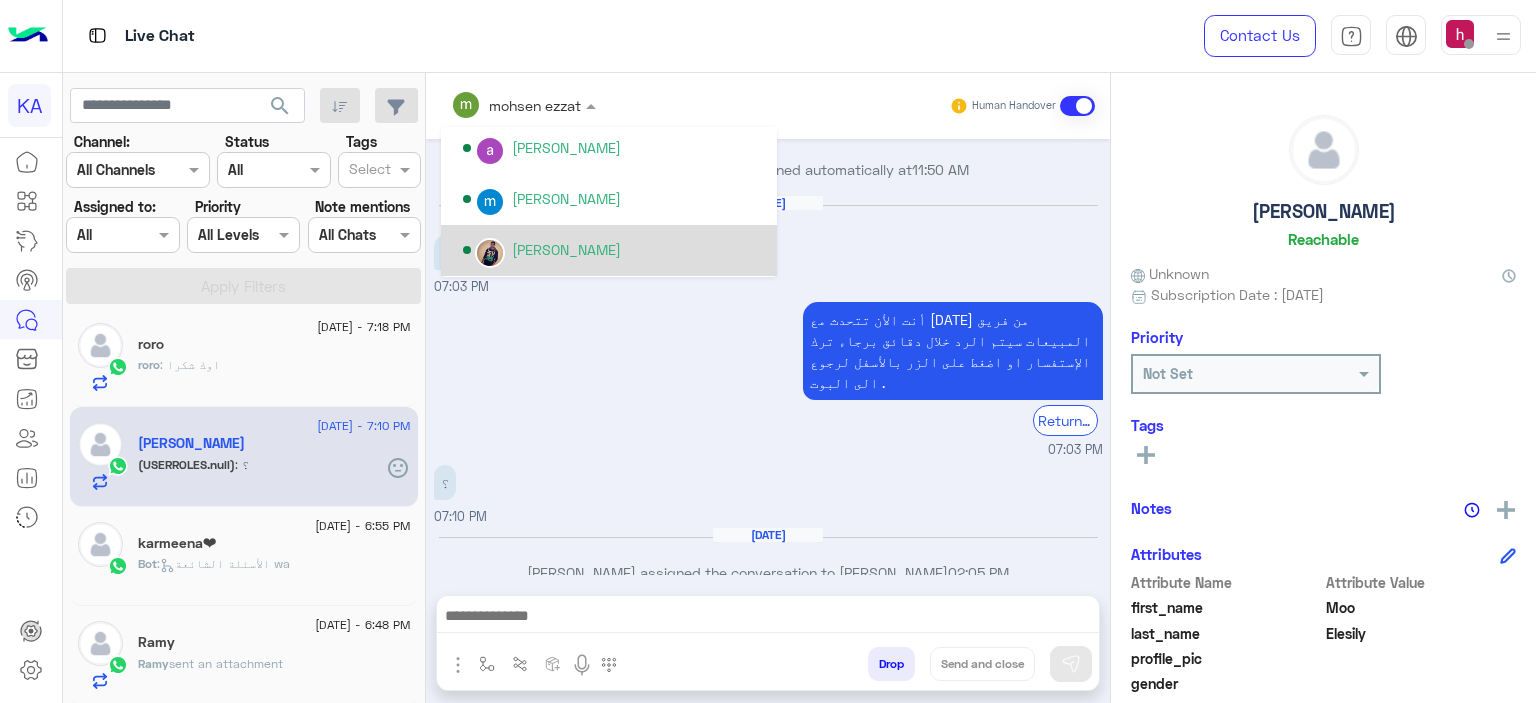 click on "[PERSON_NAME]" at bounding box center [566, 249] 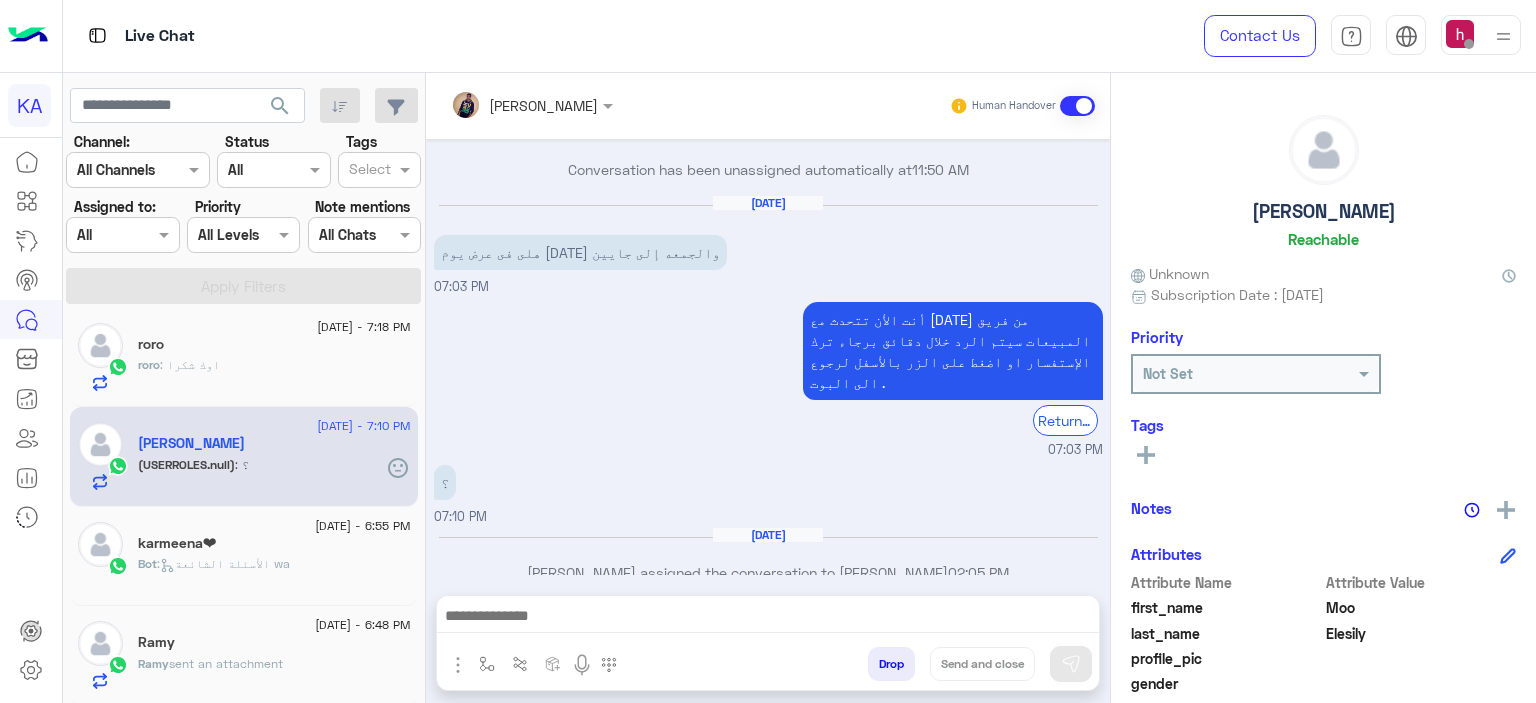 scroll, scrollTop: 4037, scrollLeft: 0, axis: vertical 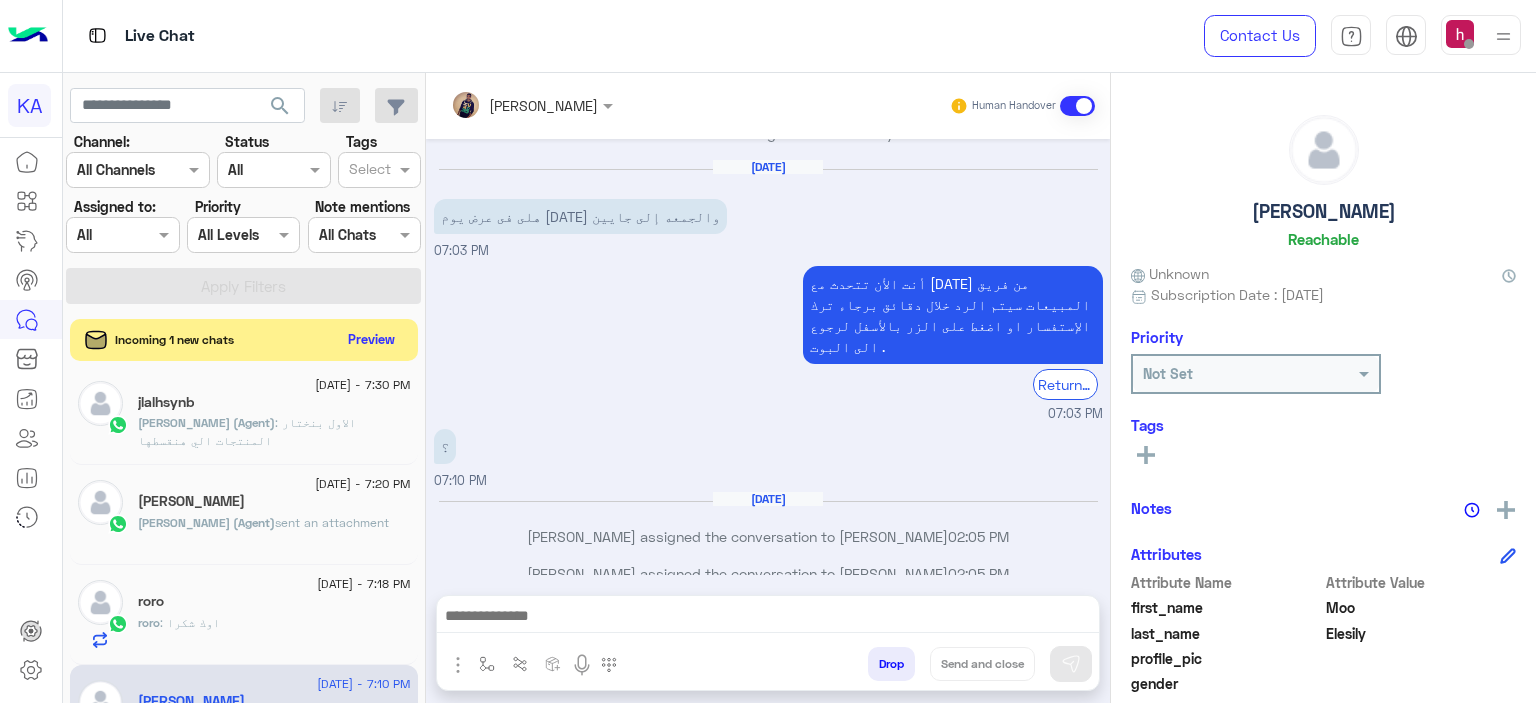click on "Preview" 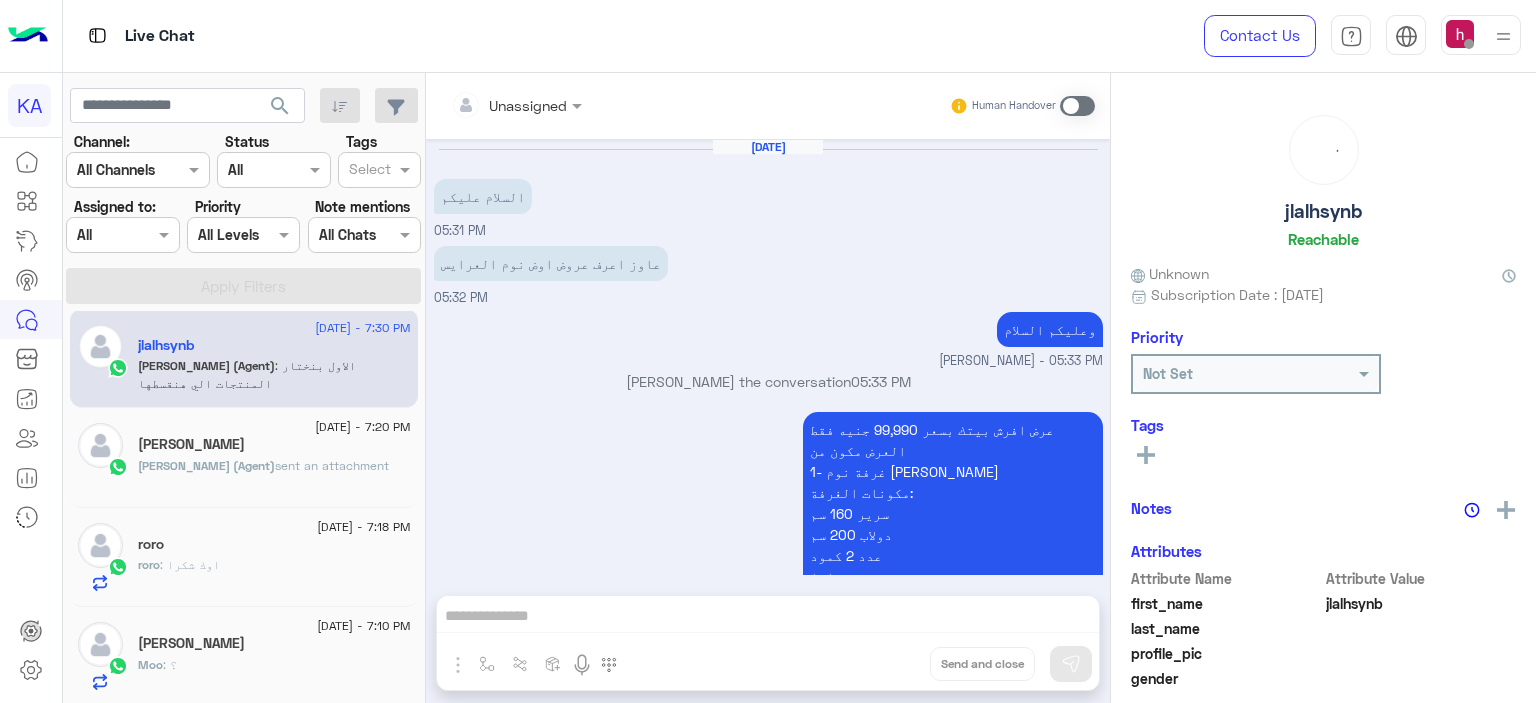 scroll, scrollTop: 1661, scrollLeft: 0, axis: vertical 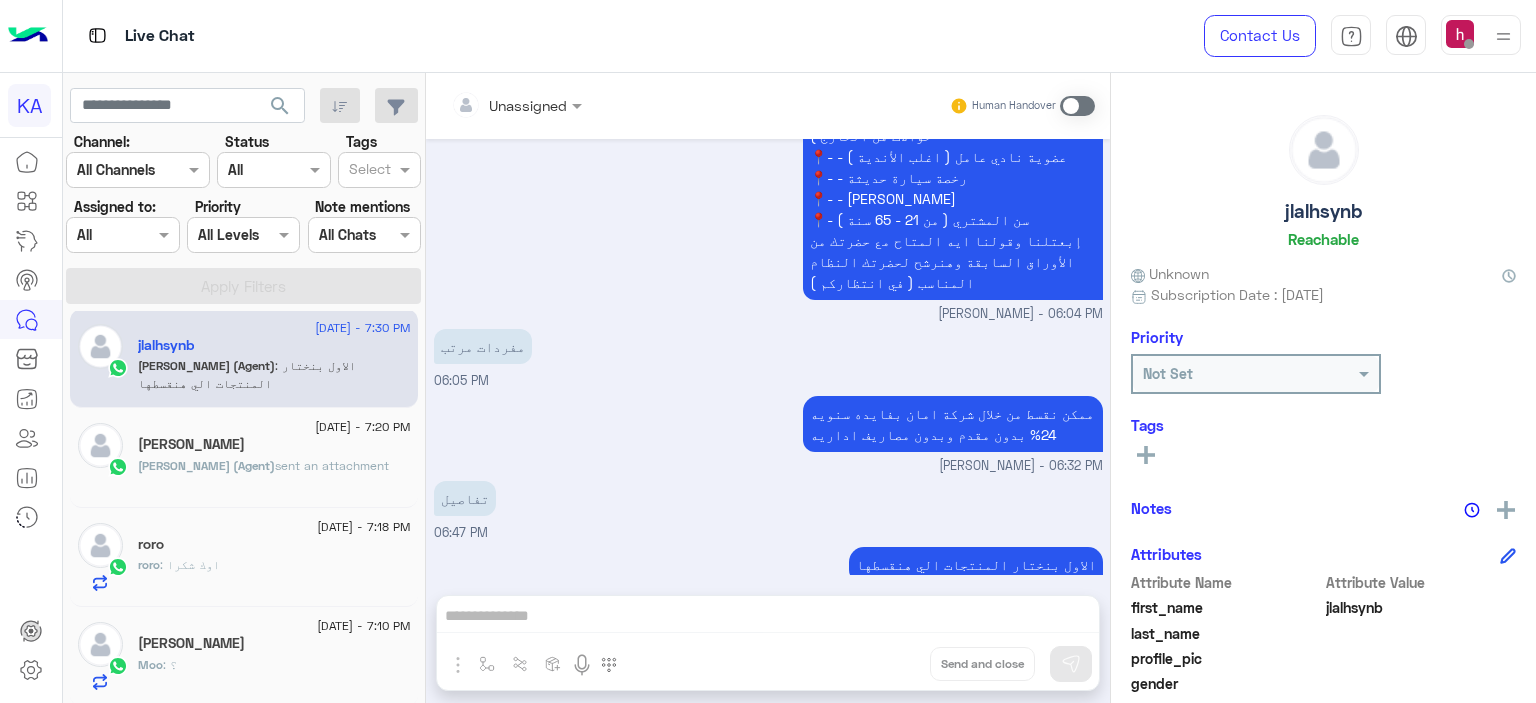 click on "jlalhsynb" 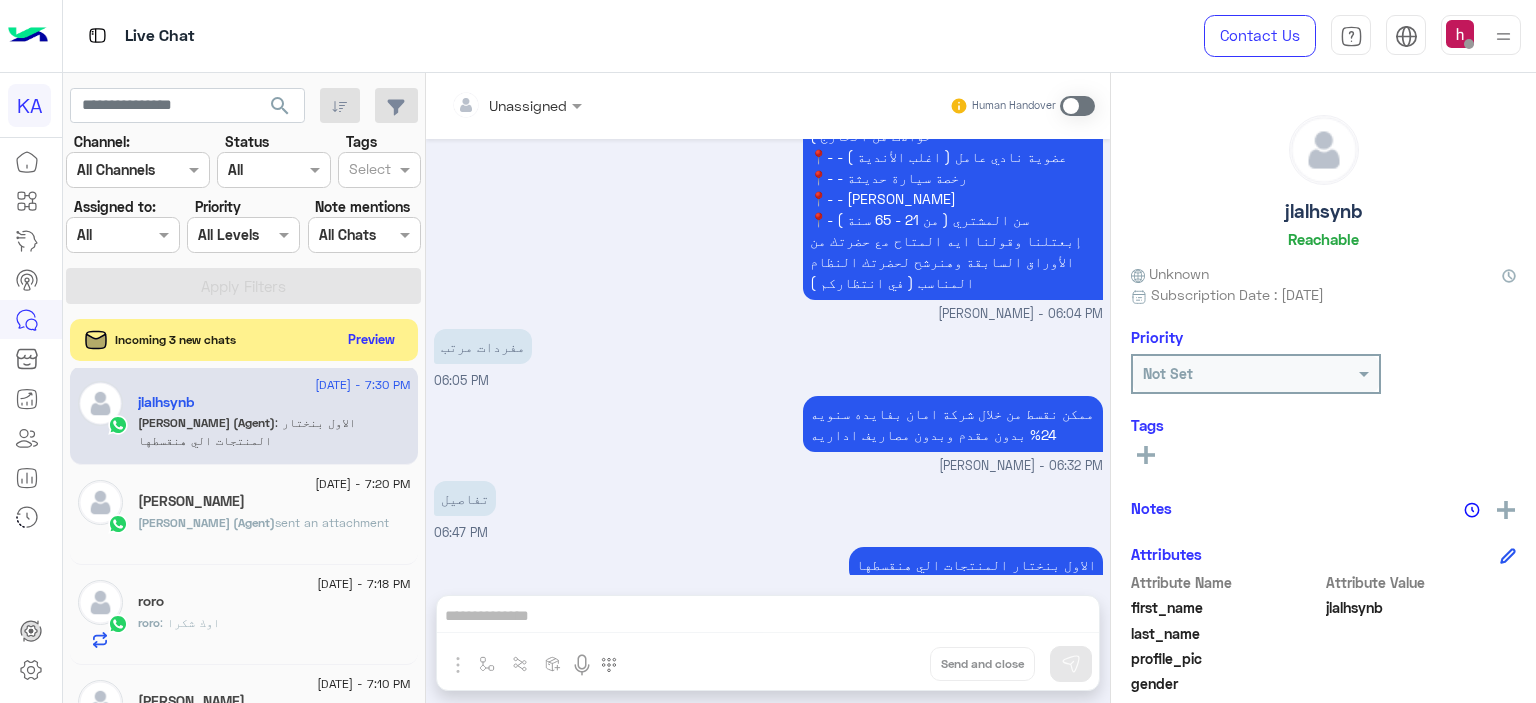 click on "Preview" 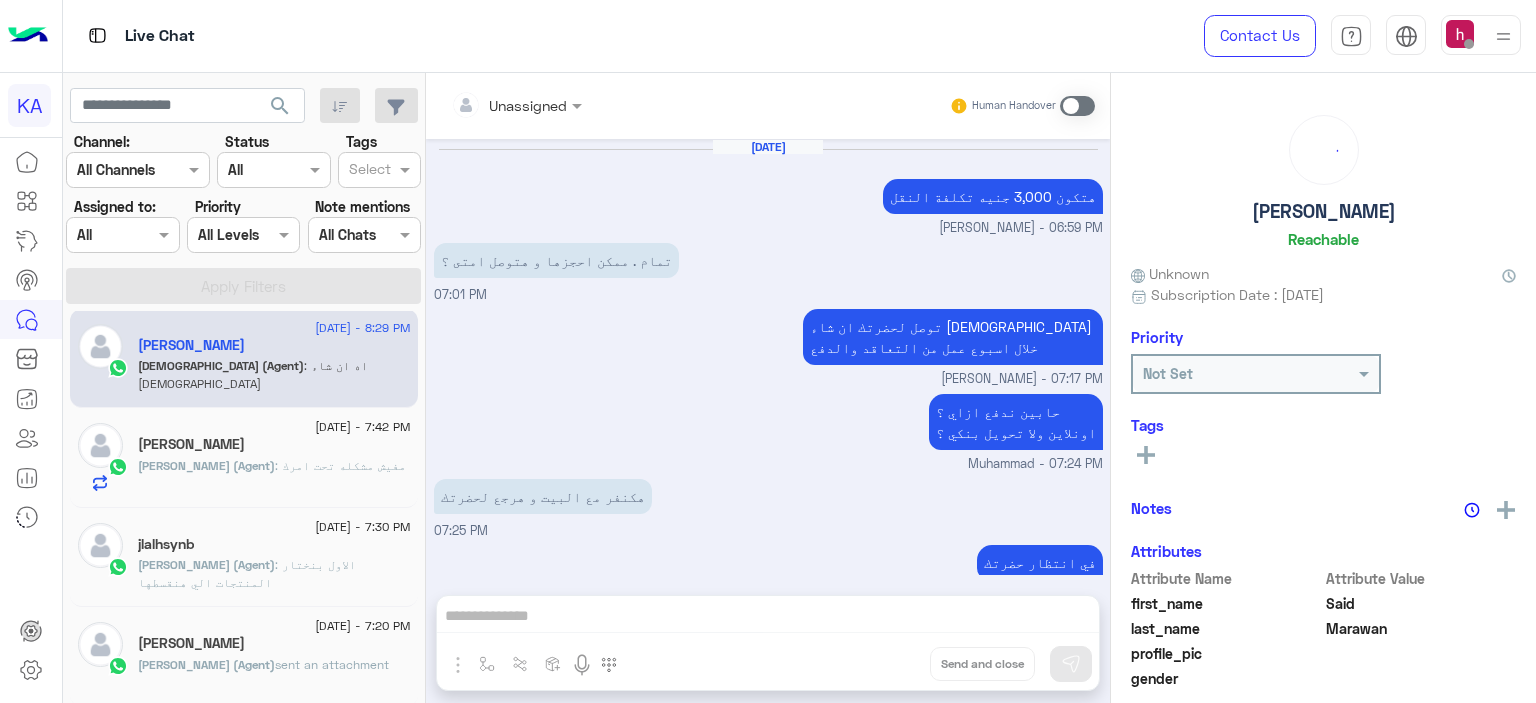 scroll, scrollTop: 1684, scrollLeft: 0, axis: vertical 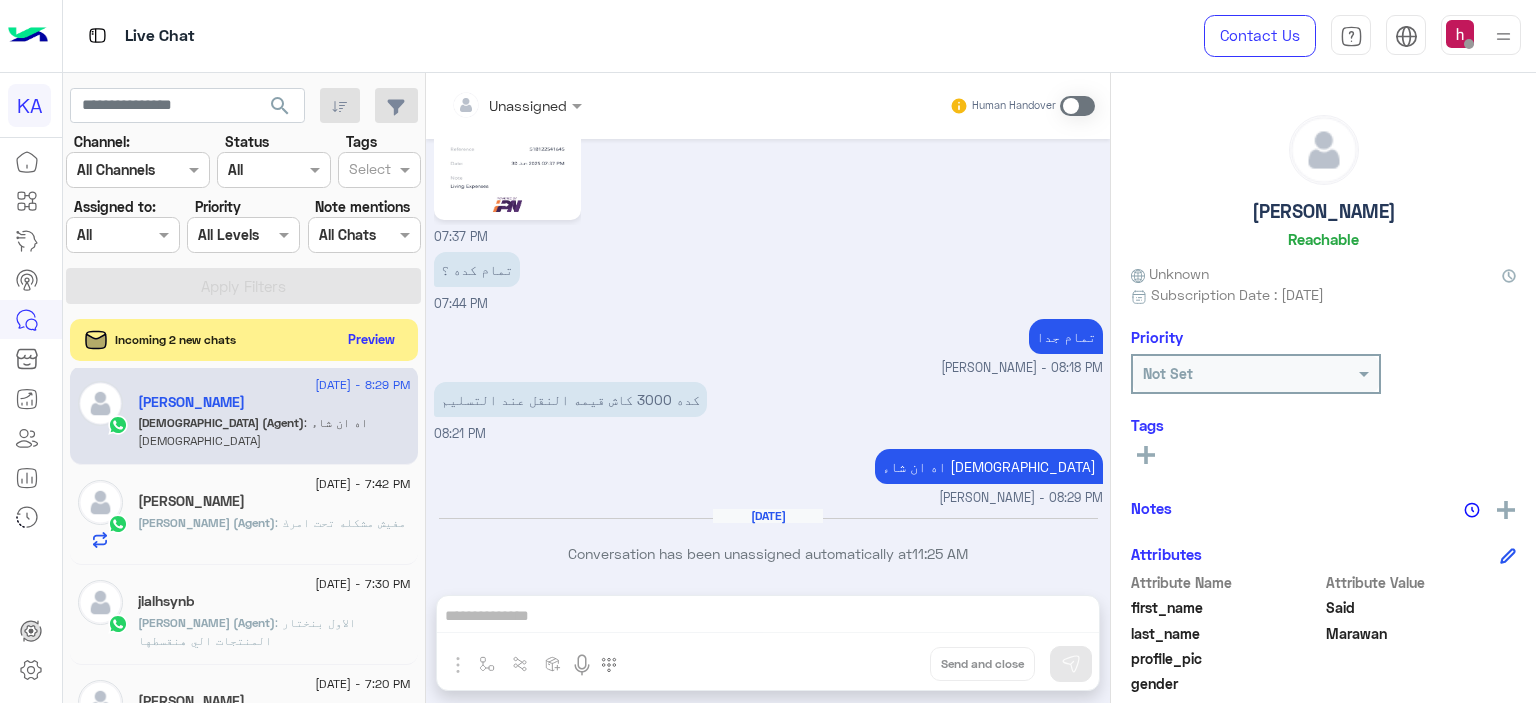 click on "Preview" 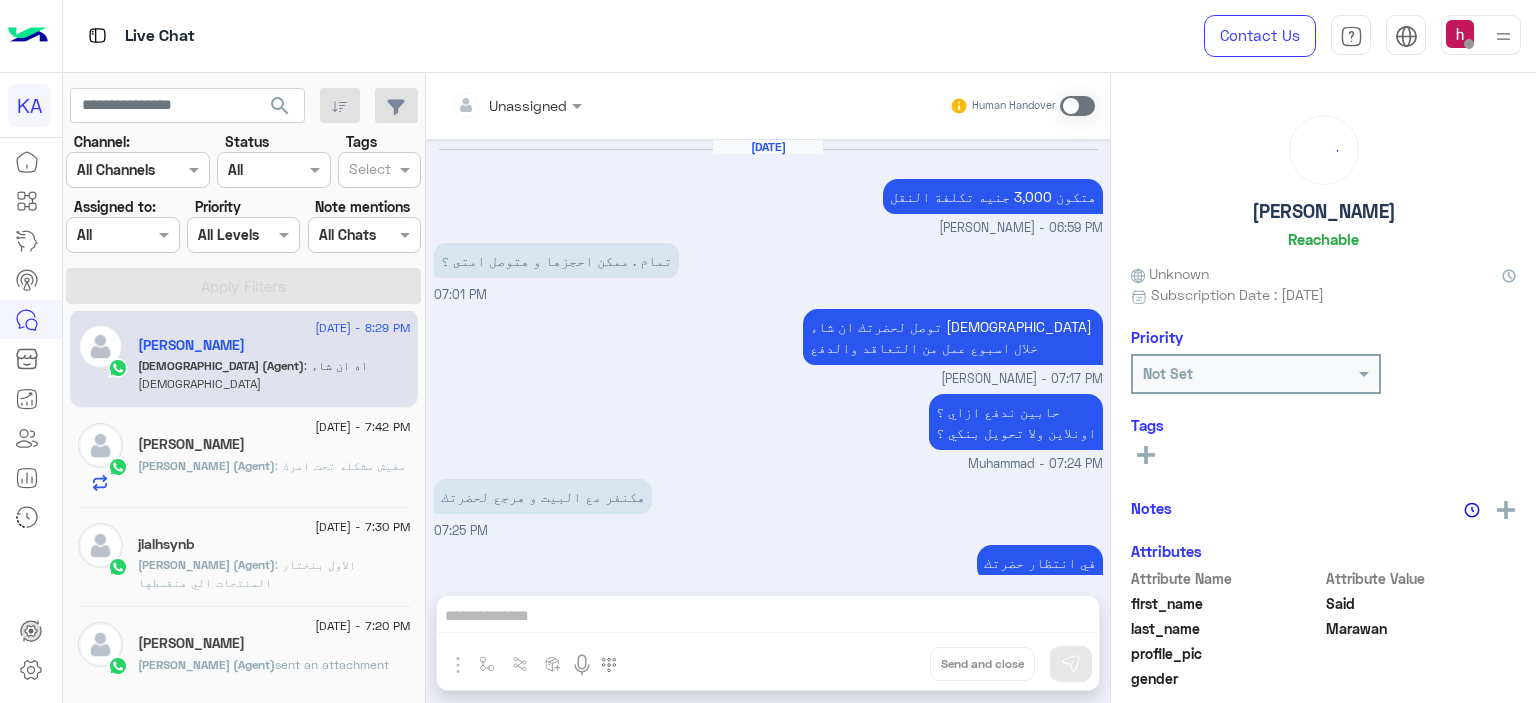 scroll, scrollTop: 1684, scrollLeft: 0, axis: vertical 